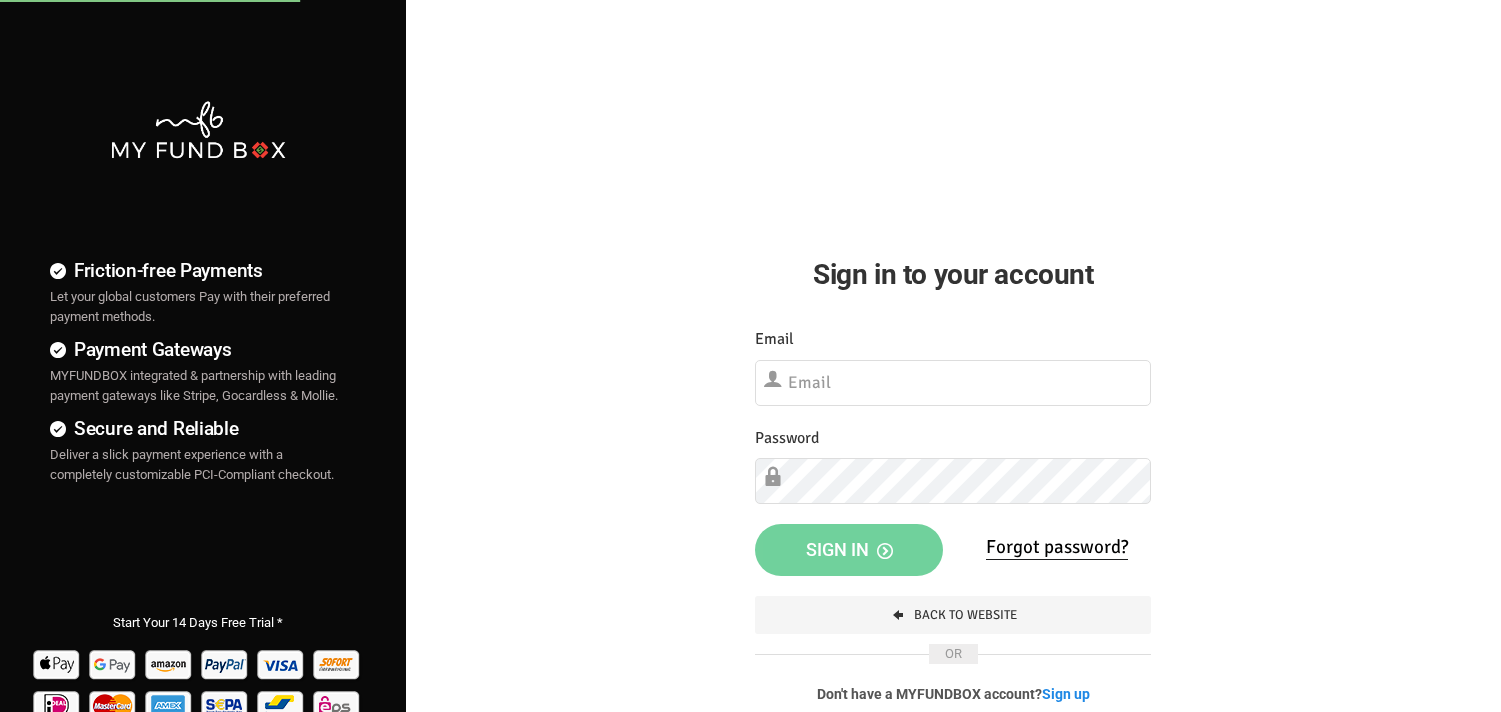 scroll, scrollTop: 0, scrollLeft: 0, axis: both 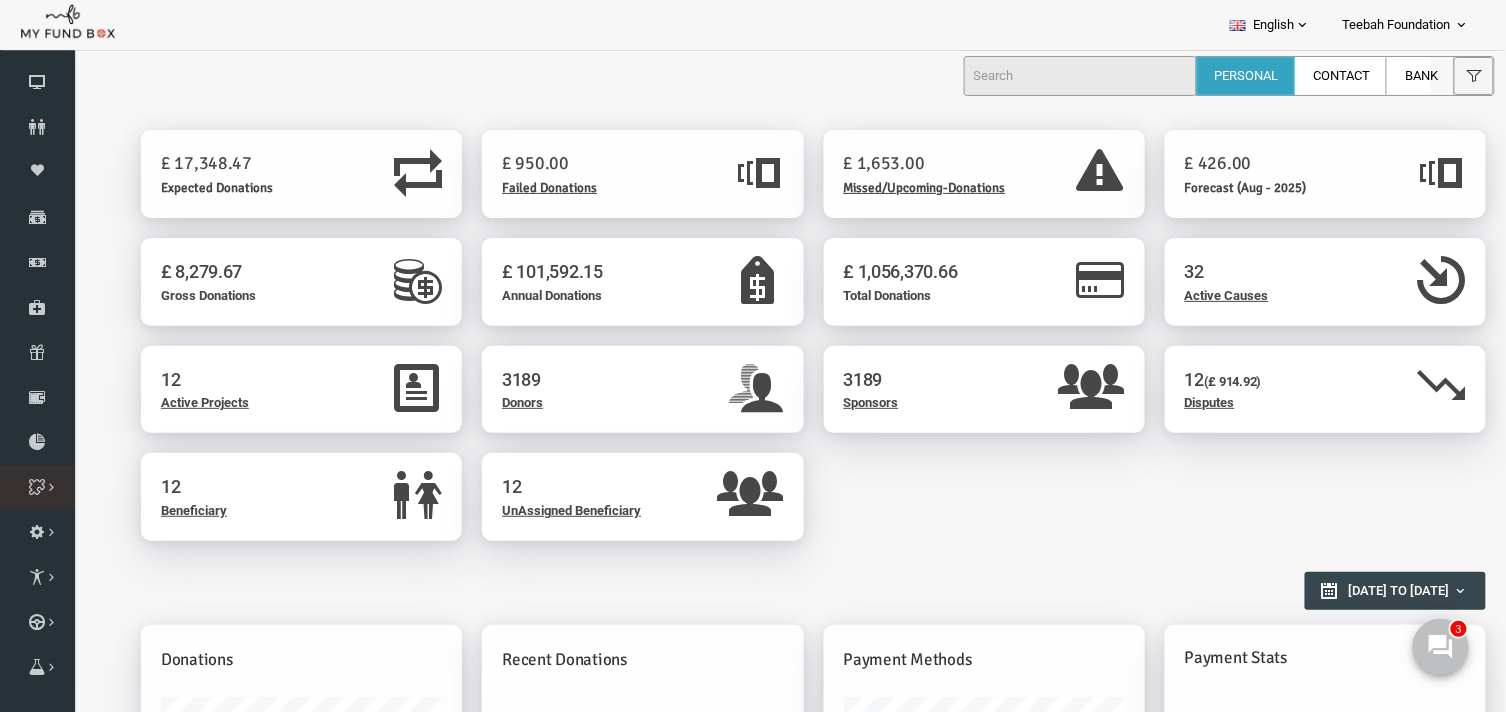 click at bounding box center (0, 0) 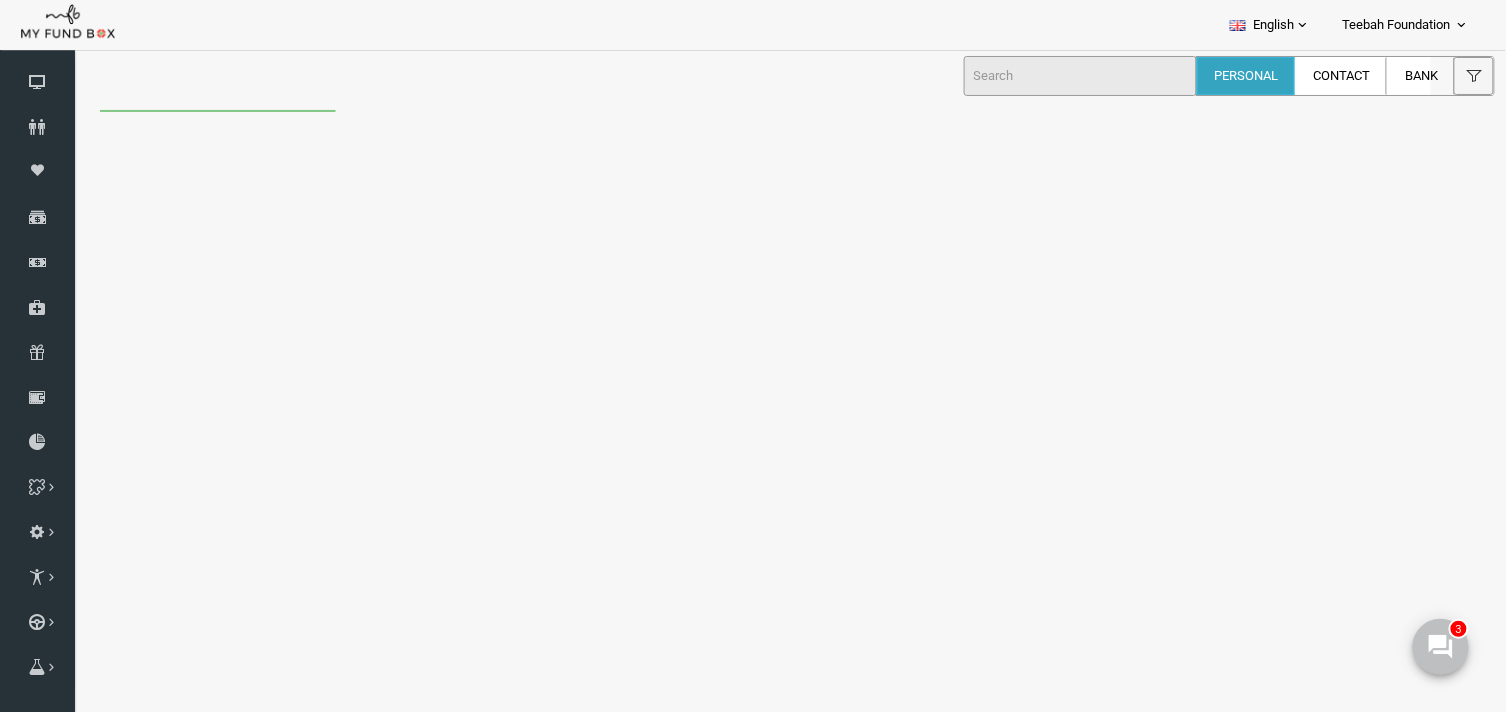 scroll, scrollTop: 0, scrollLeft: 0, axis: both 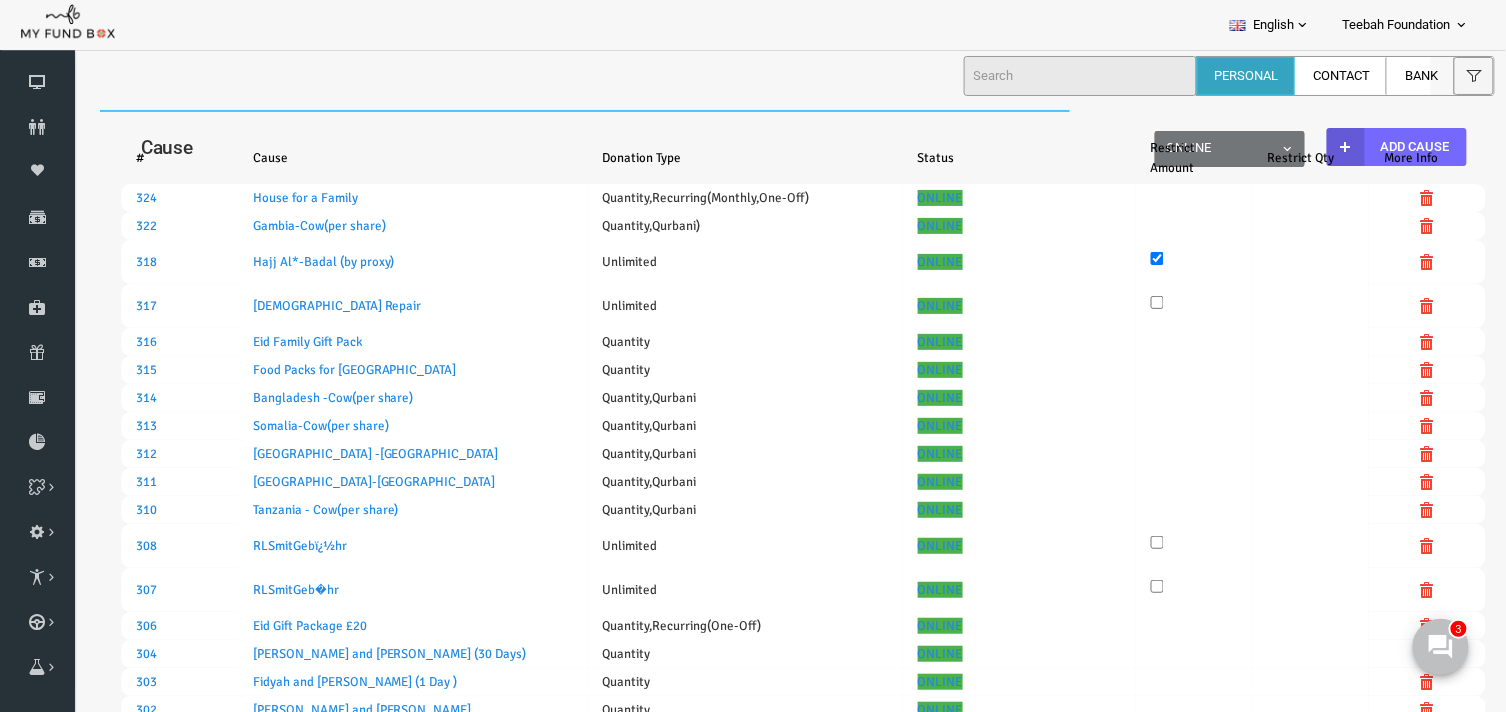 select on "100" 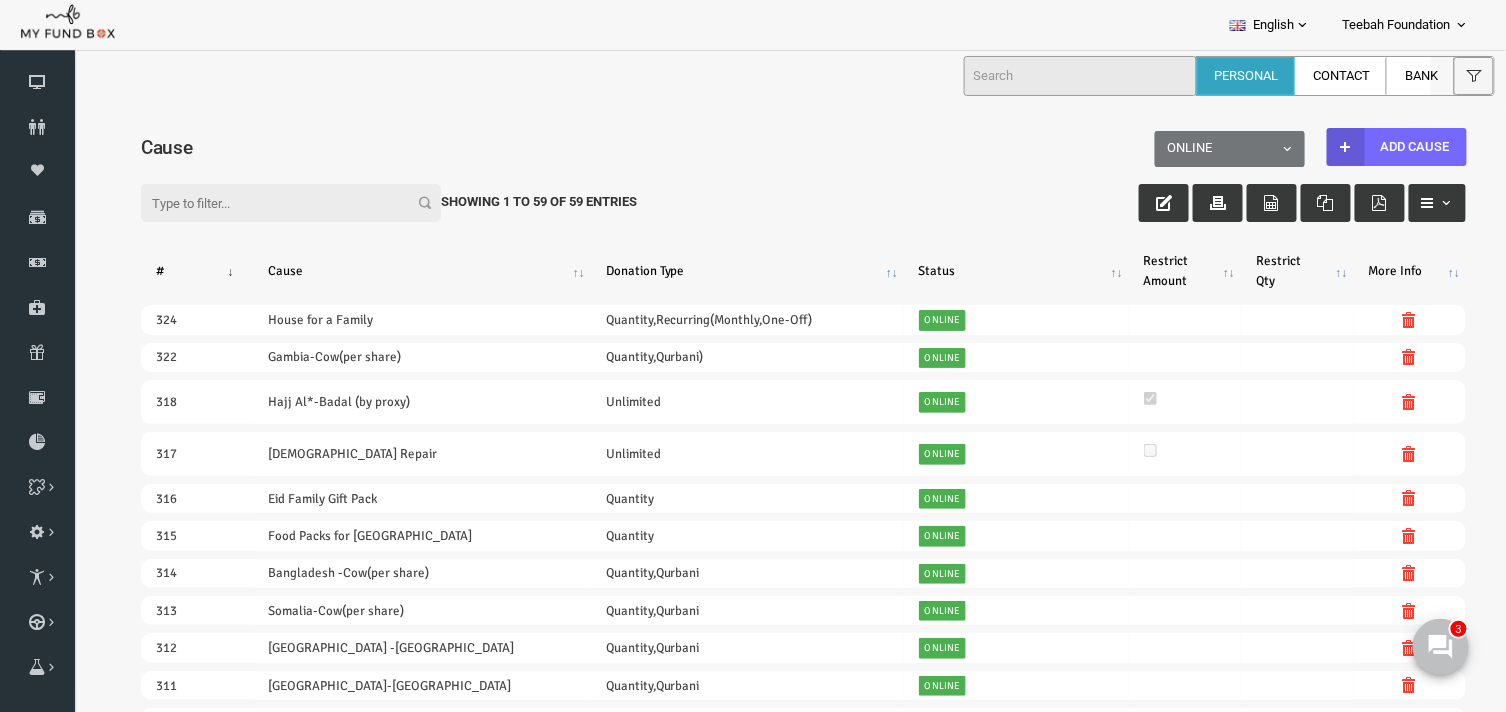 click on "Filter:" at bounding box center [262, 202] 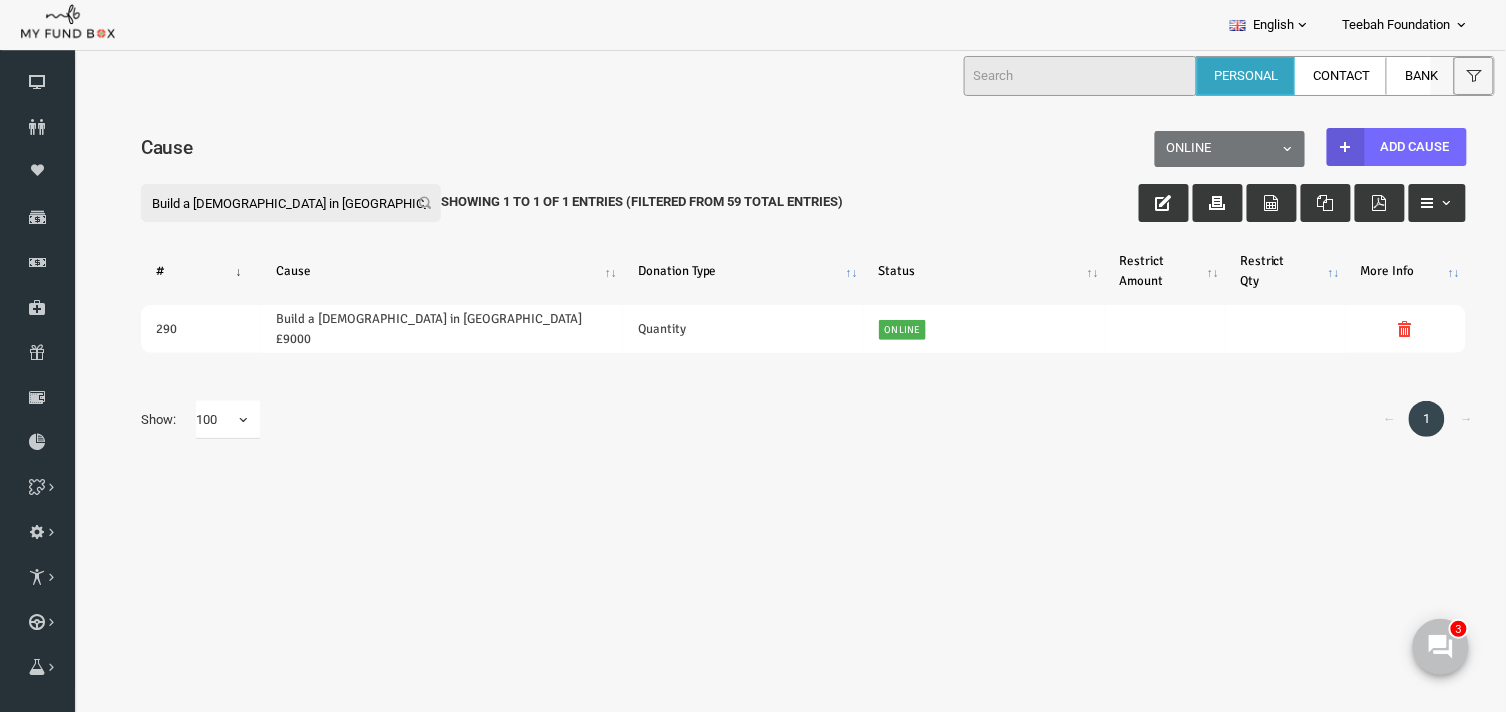 type on "Build a [DEMOGRAPHIC_DATA] in [GEOGRAPHIC_DATA] £9000" 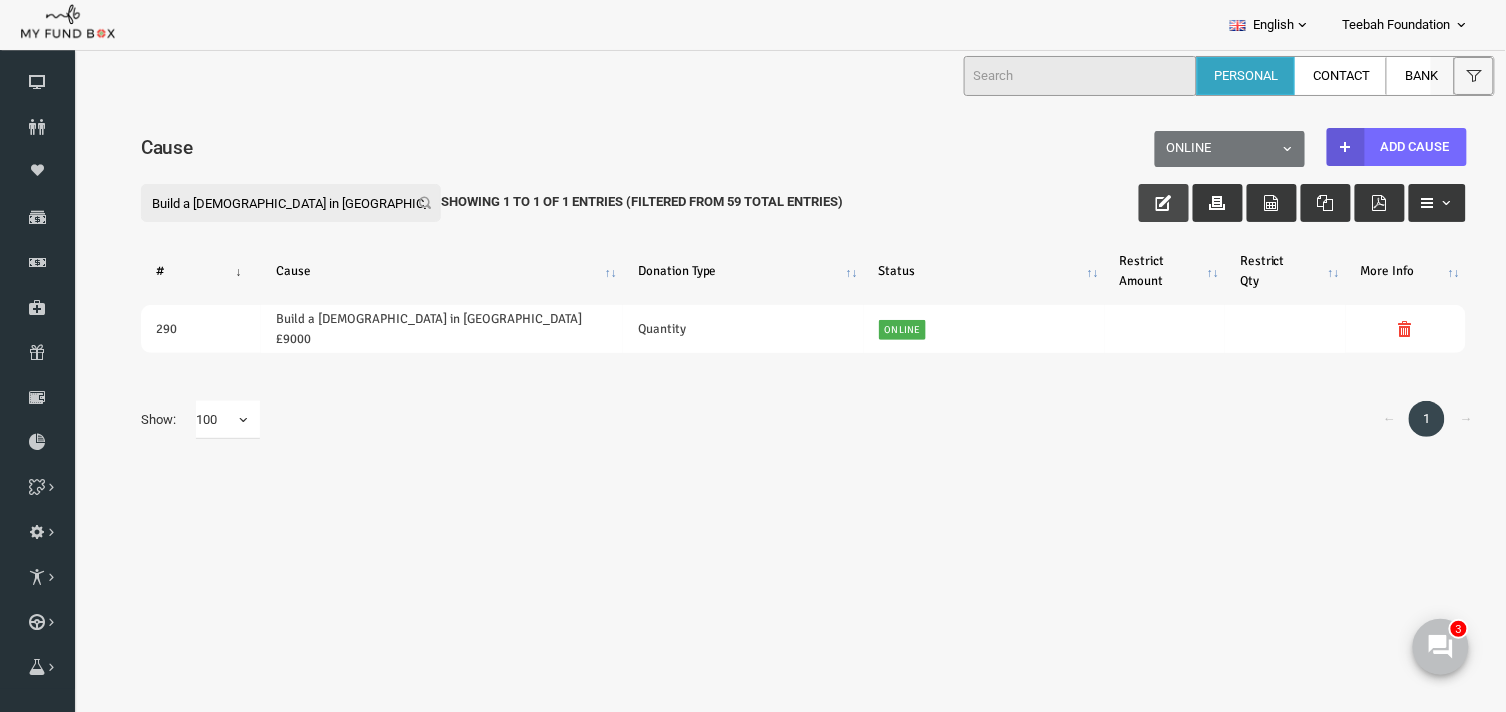 click at bounding box center [1135, 202] 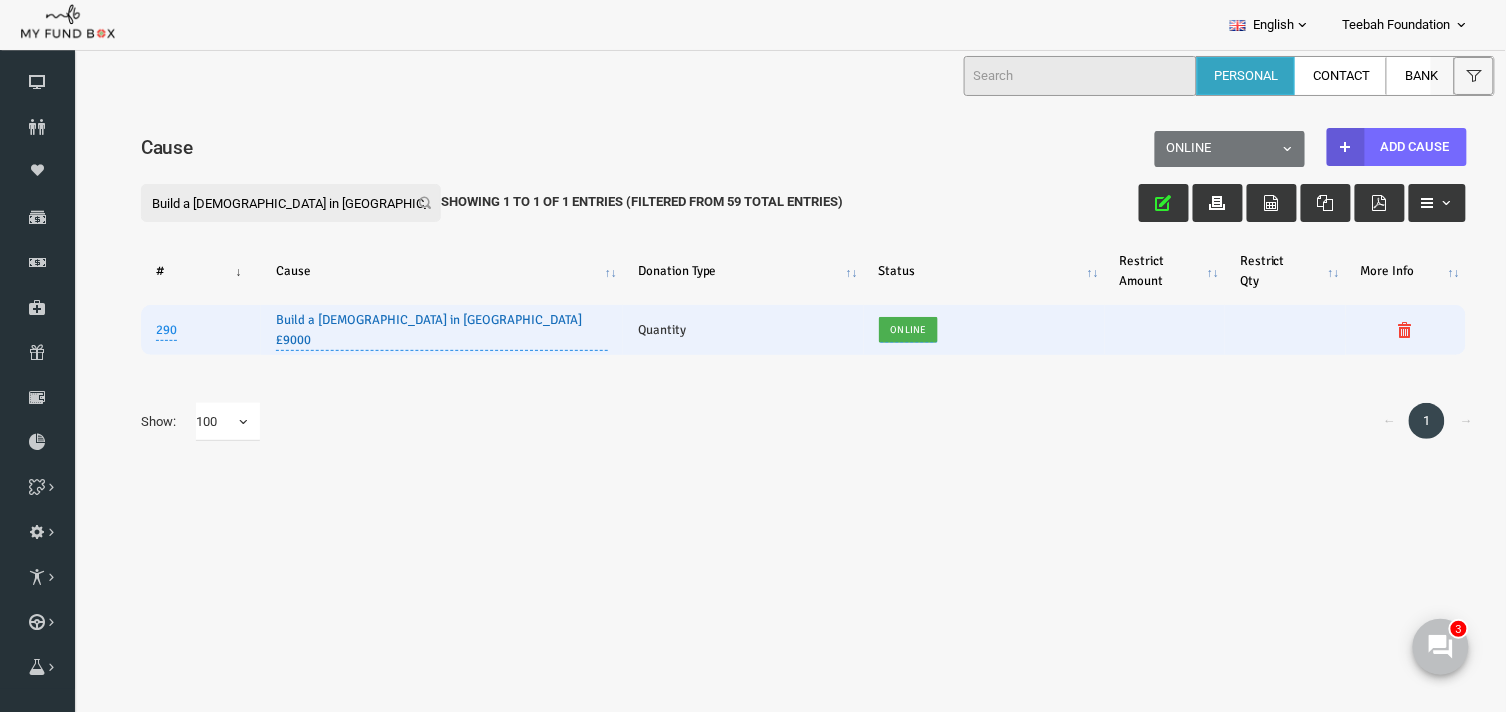 click on "Build a [DEMOGRAPHIC_DATA] in [GEOGRAPHIC_DATA]  £9000" at bounding box center [412, 329] 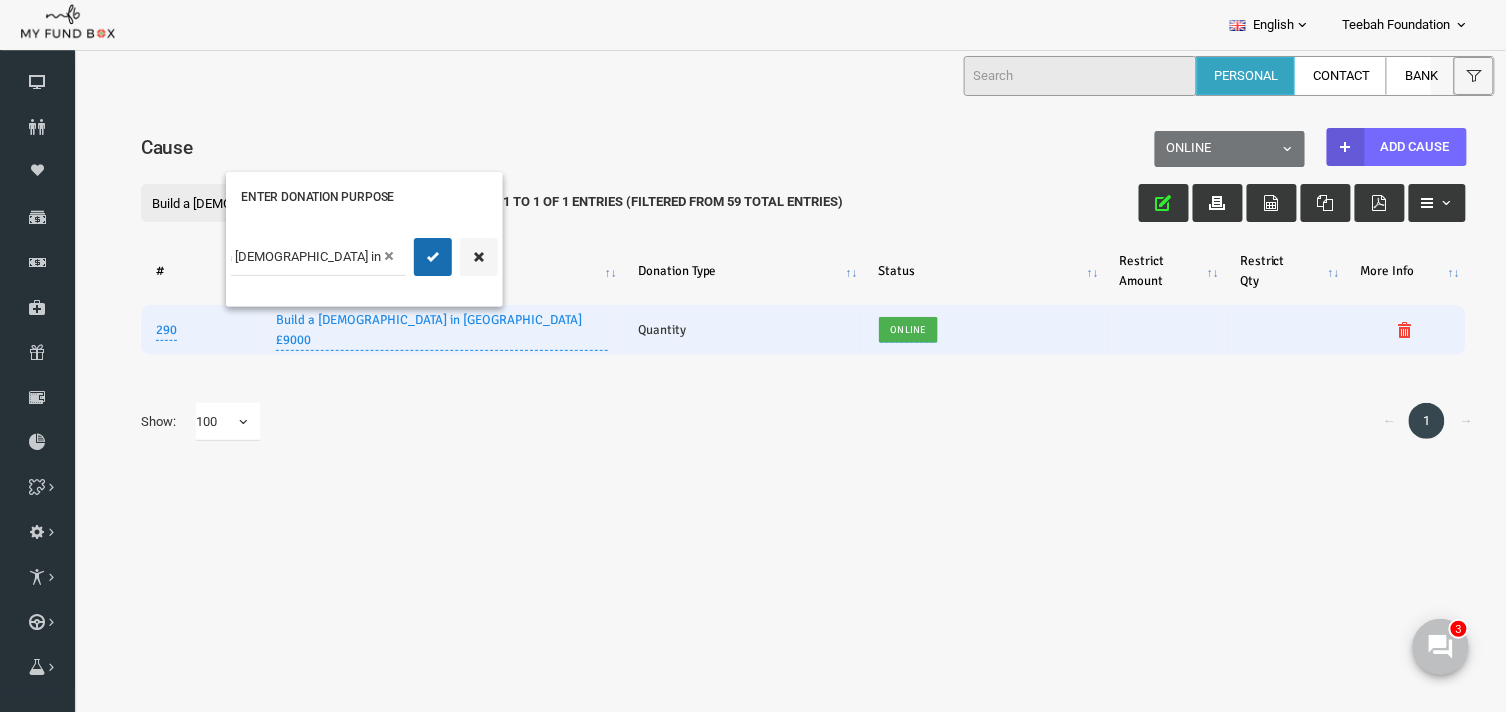 scroll, scrollTop: 0, scrollLeft: 0, axis: both 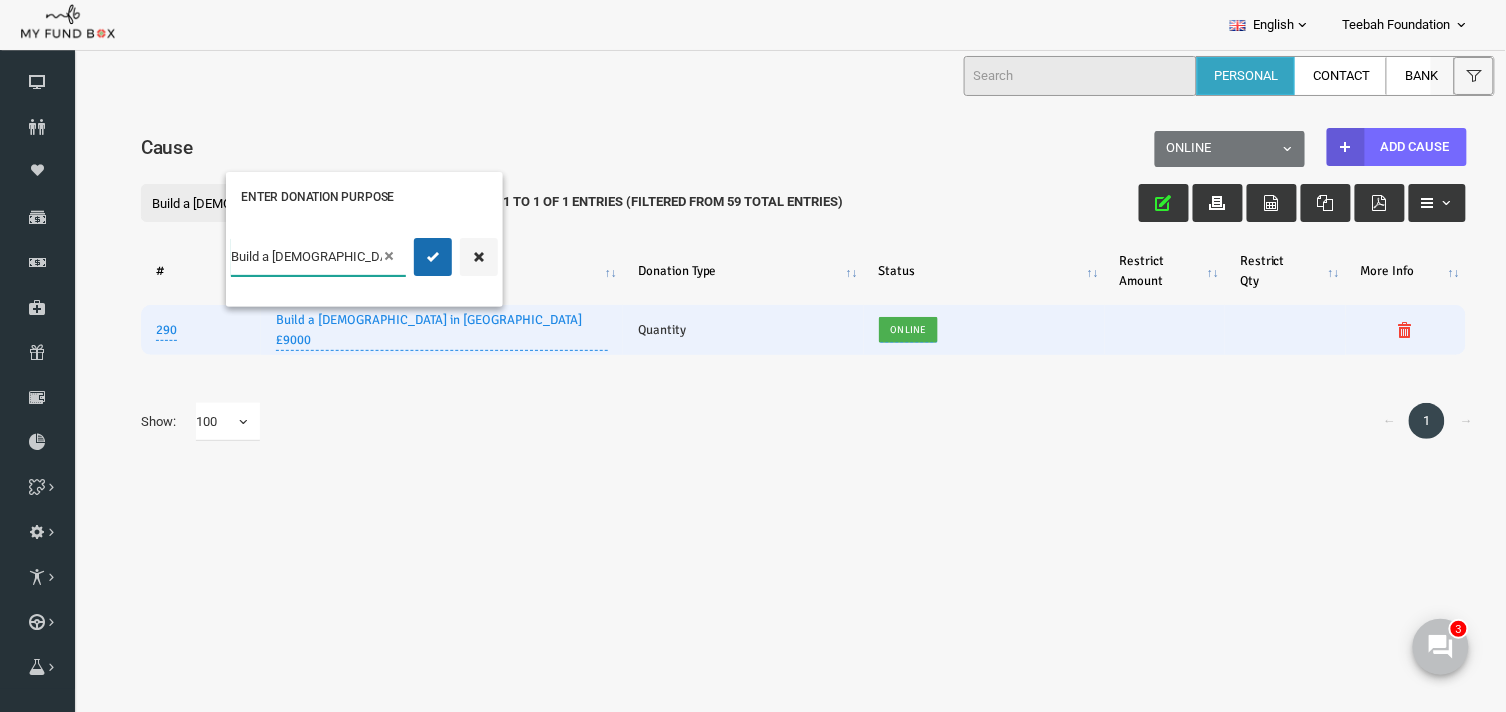 click on "Build a [DEMOGRAPHIC_DATA] in [GEOGRAPHIC_DATA]  £9000" at bounding box center [289, 256] 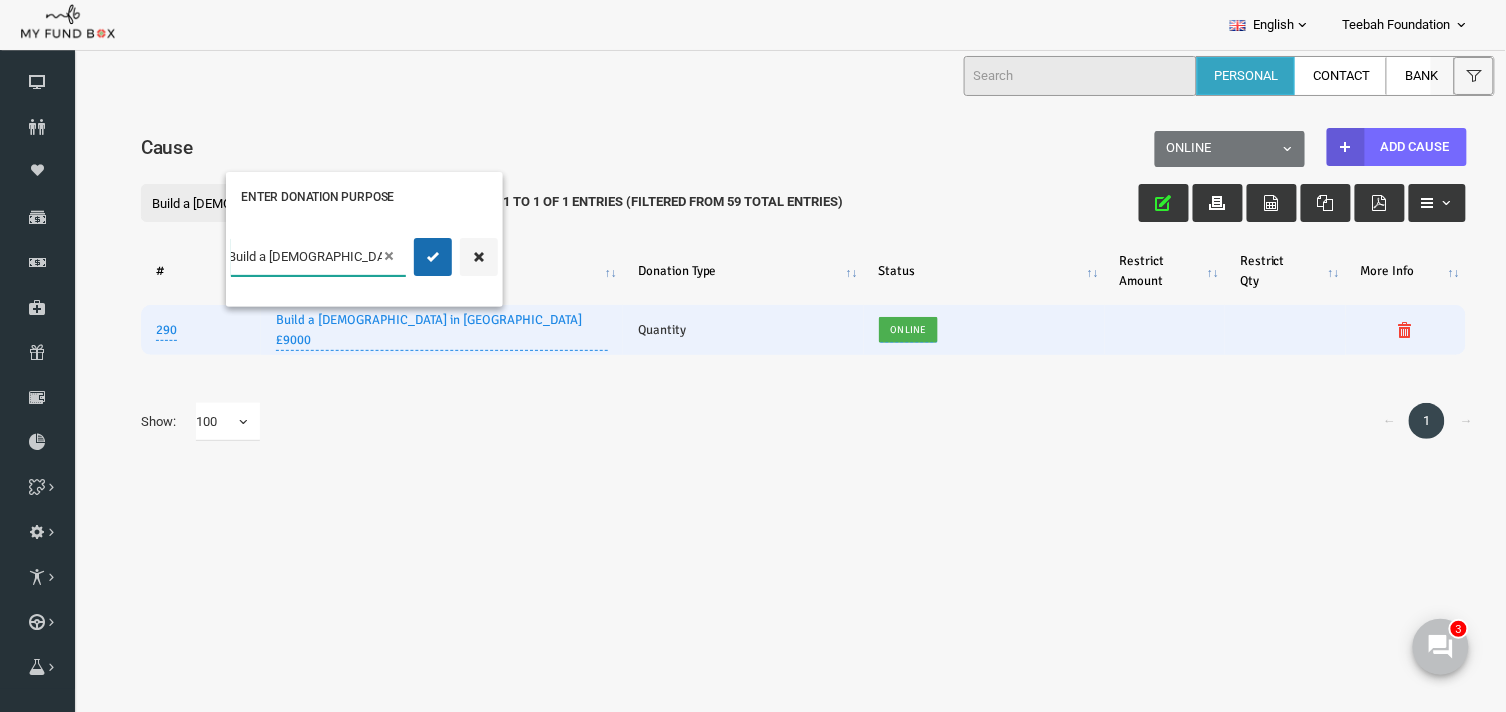 scroll, scrollTop: 0, scrollLeft: 37, axis: horizontal 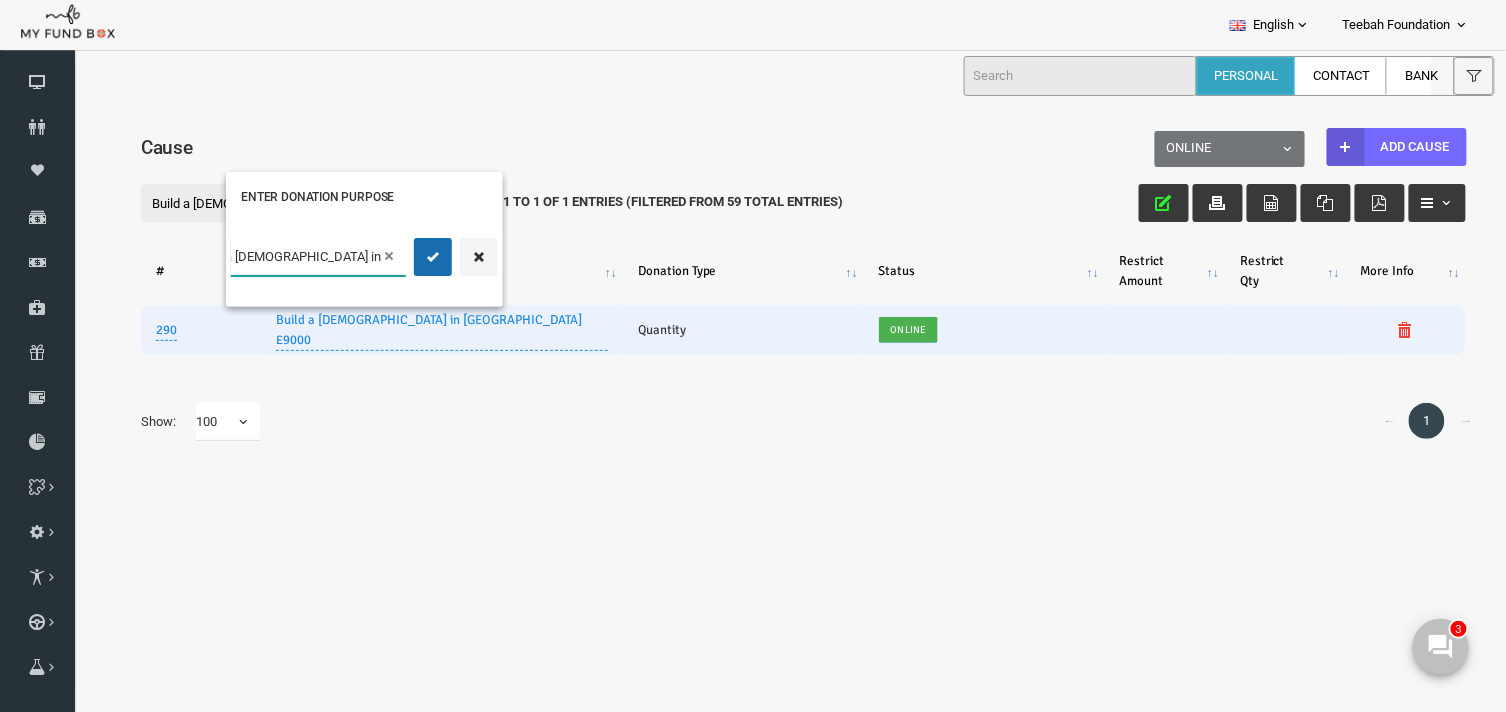 paste on ",5" 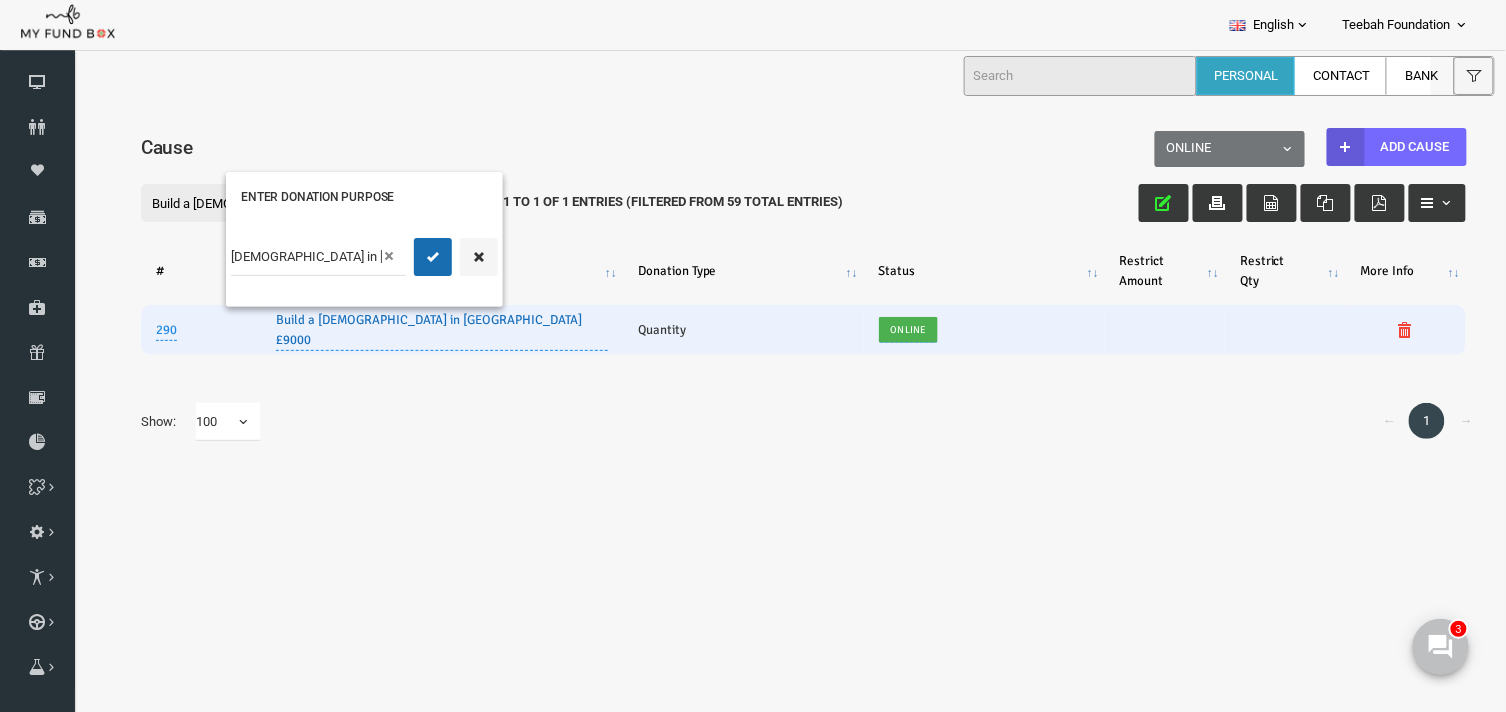 scroll, scrollTop: 0, scrollLeft: 0, axis: both 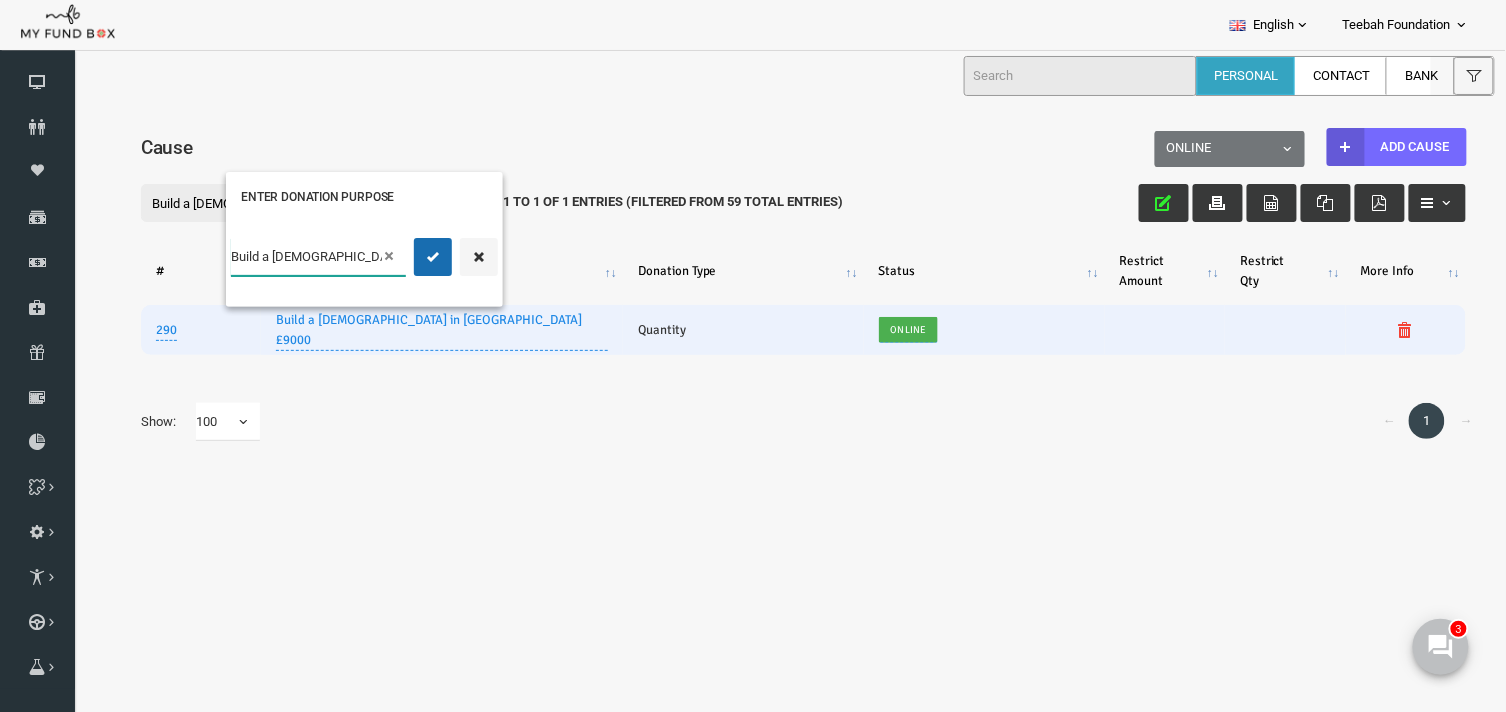 click on "Build a [DEMOGRAPHIC_DATA] in [GEOGRAPHIC_DATA]  £9,500" at bounding box center [289, 256] 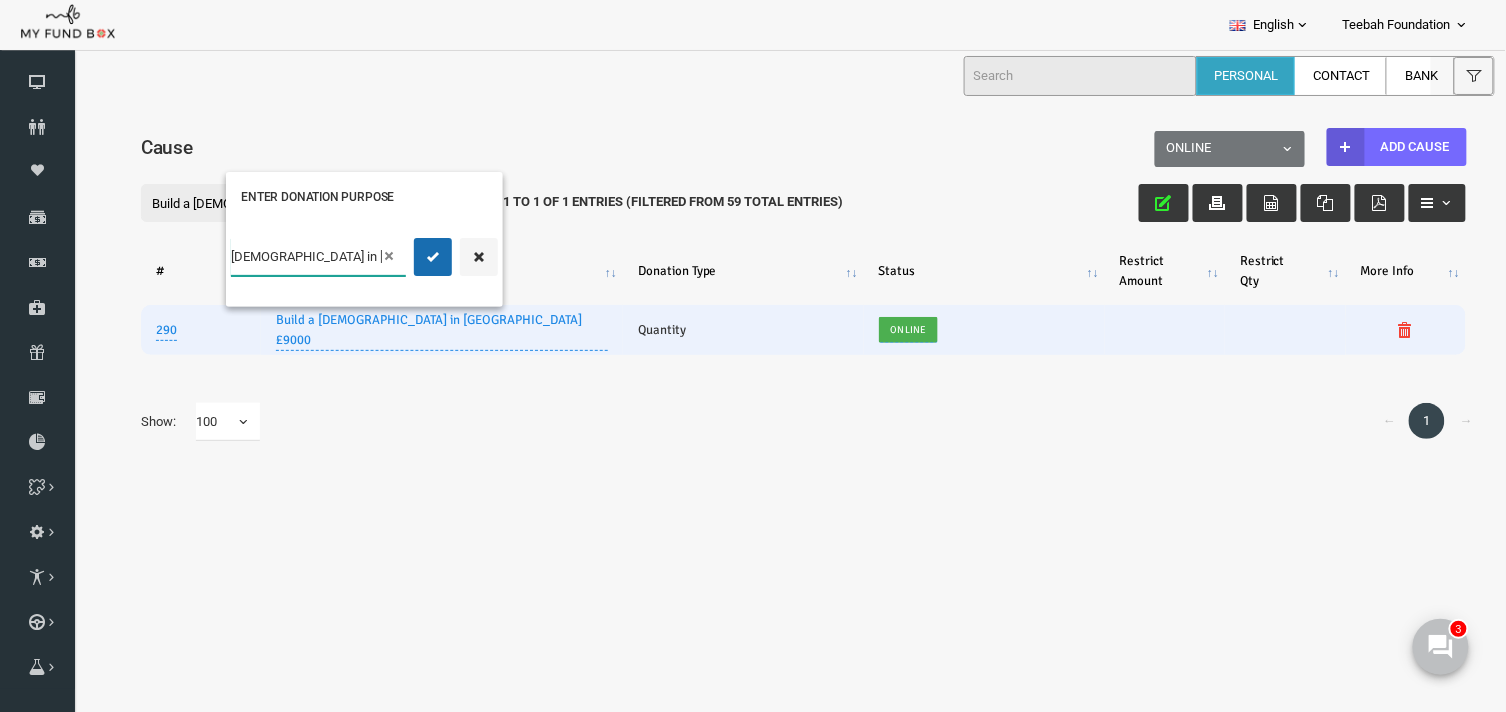 scroll, scrollTop: 0, scrollLeft: 37, axis: horizontal 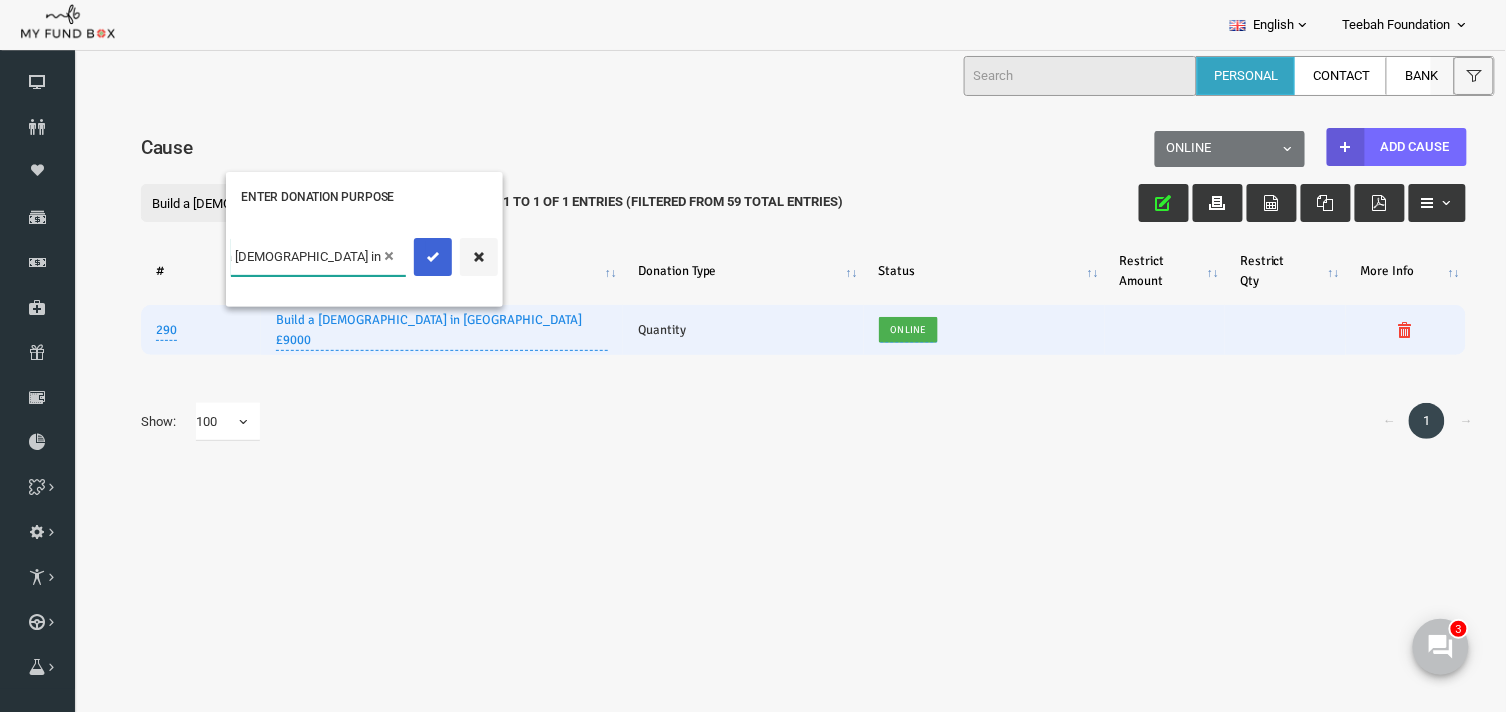type on "Build a [DEMOGRAPHIC_DATA] in [GEOGRAPHIC_DATA]  £9500" 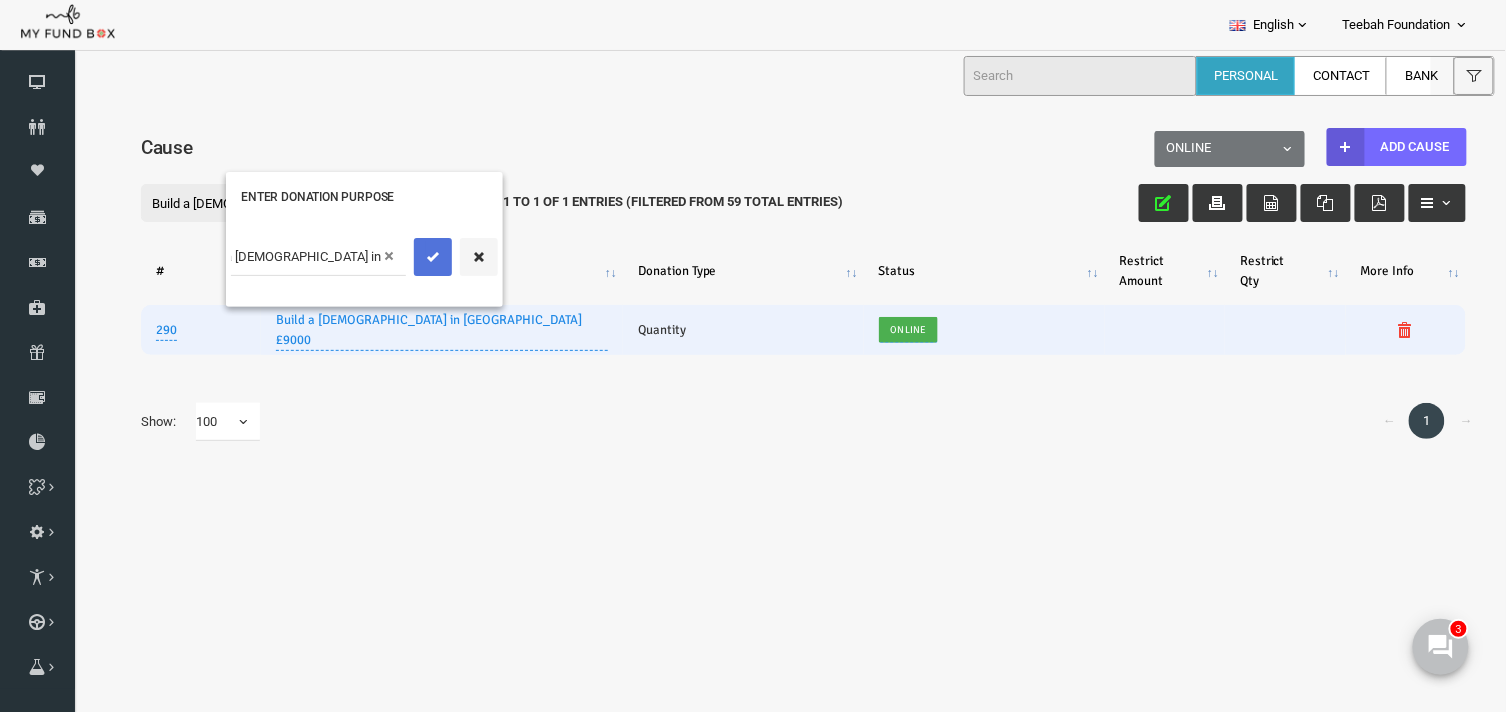 click at bounding box center [404, 256] 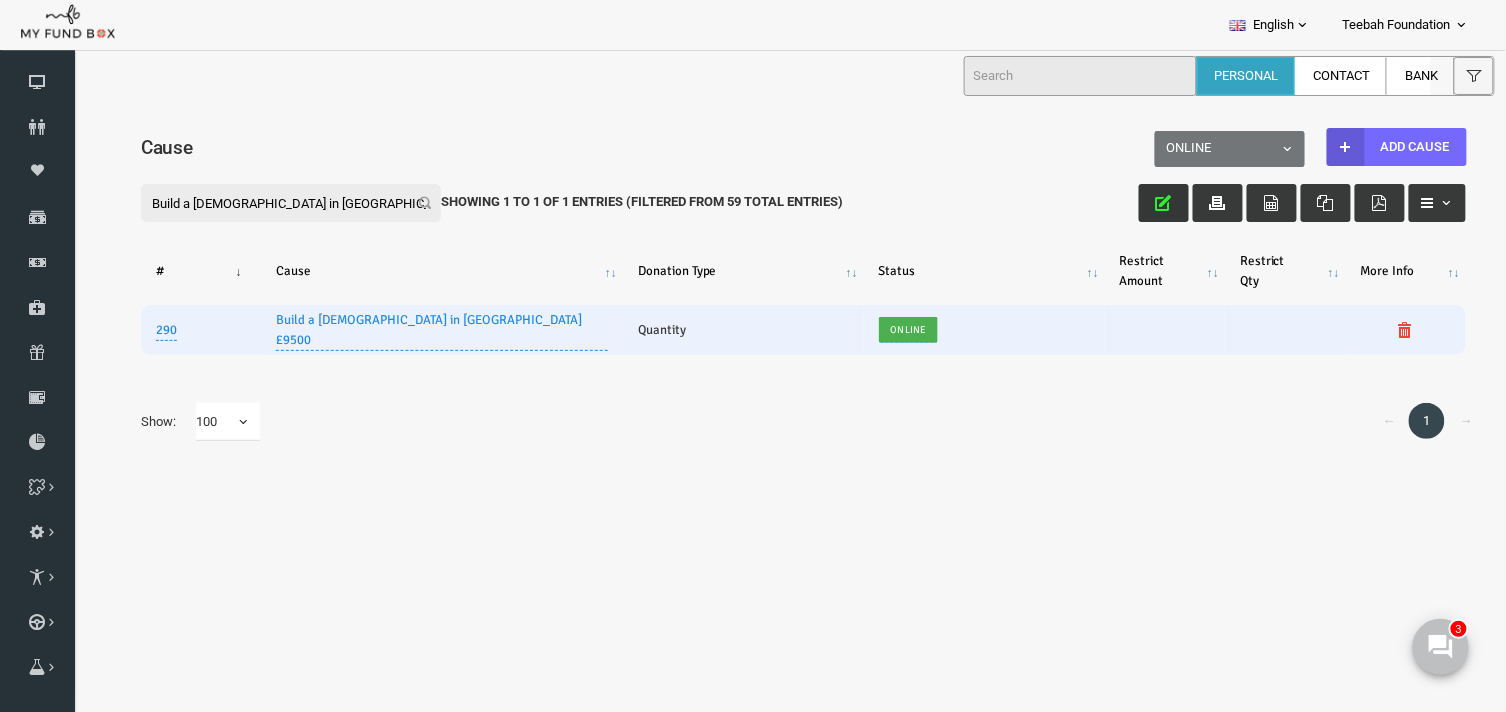click at bounding box center [1135, 202] 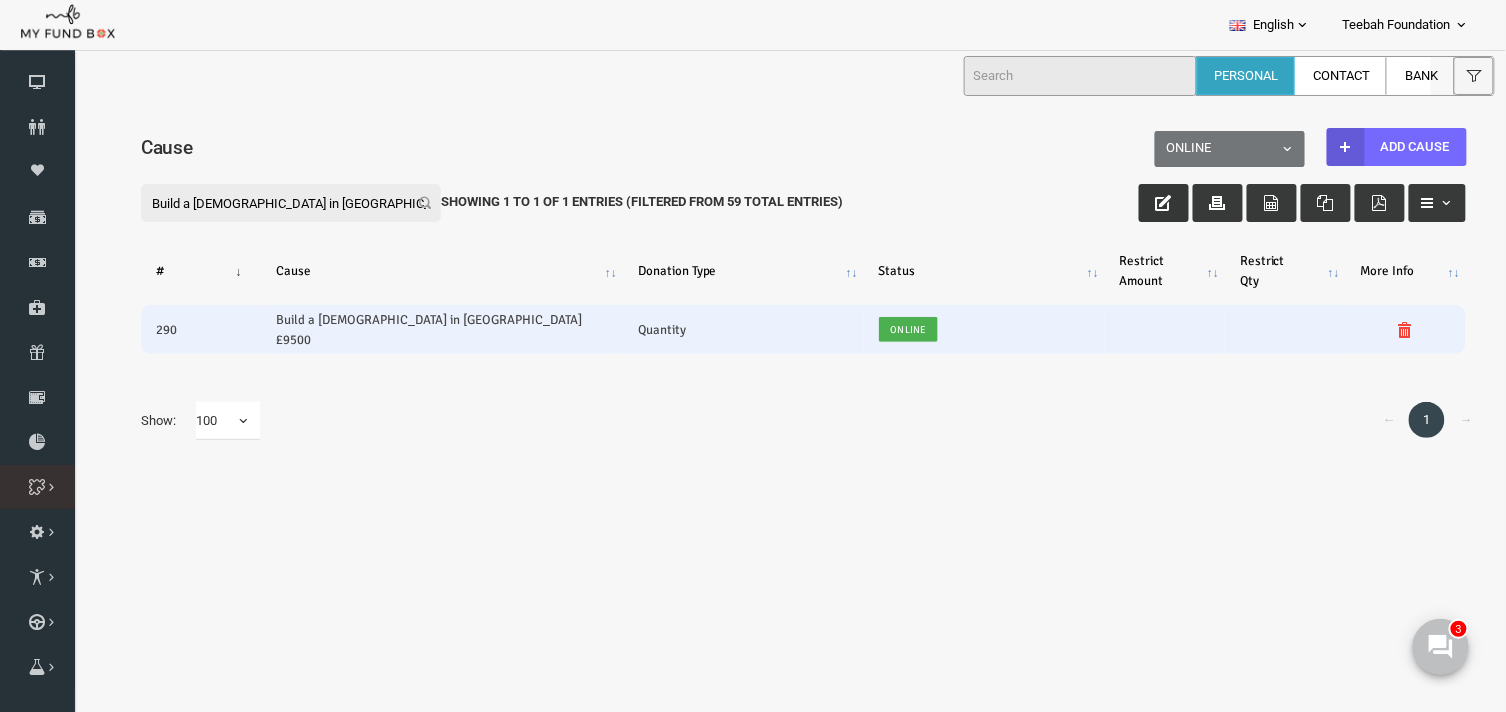 click on "Project" at bounding box center (0, 0) 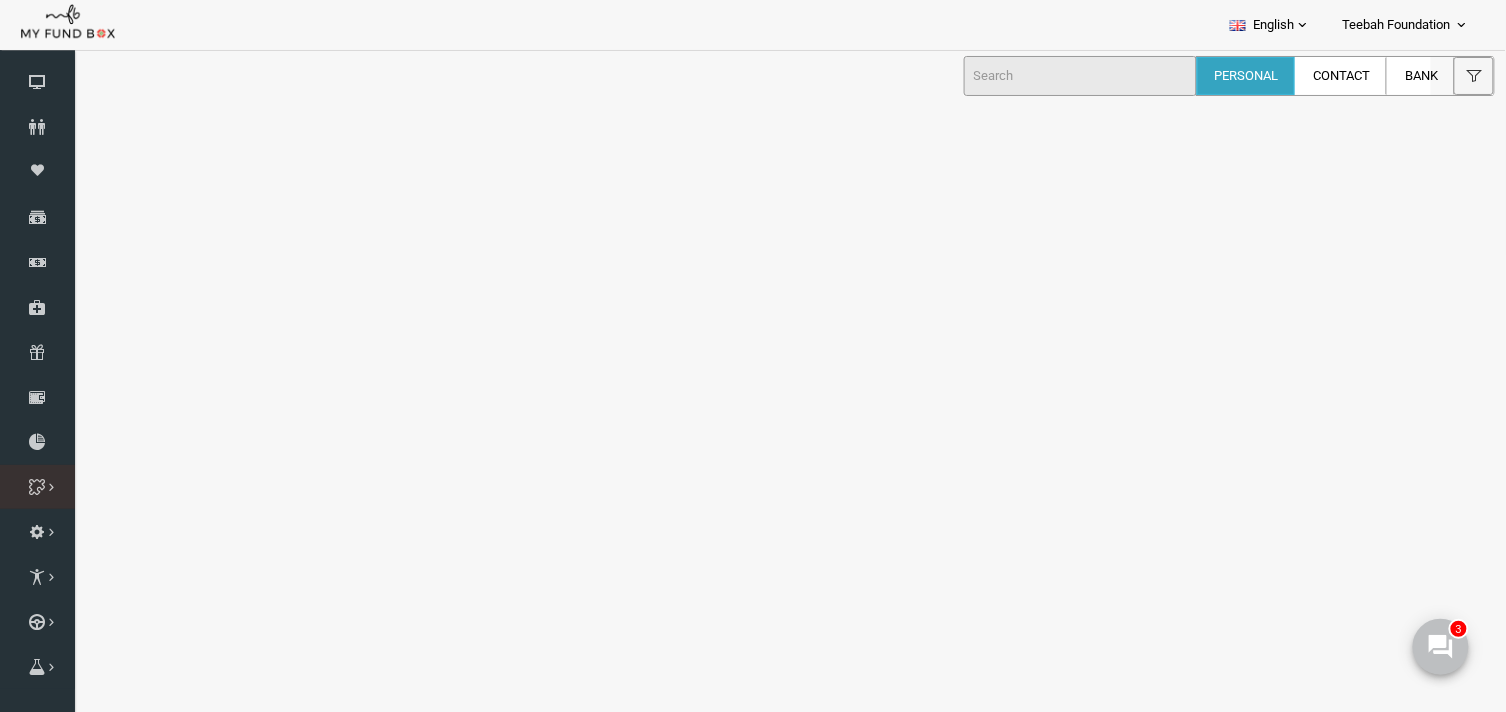 select on "100" 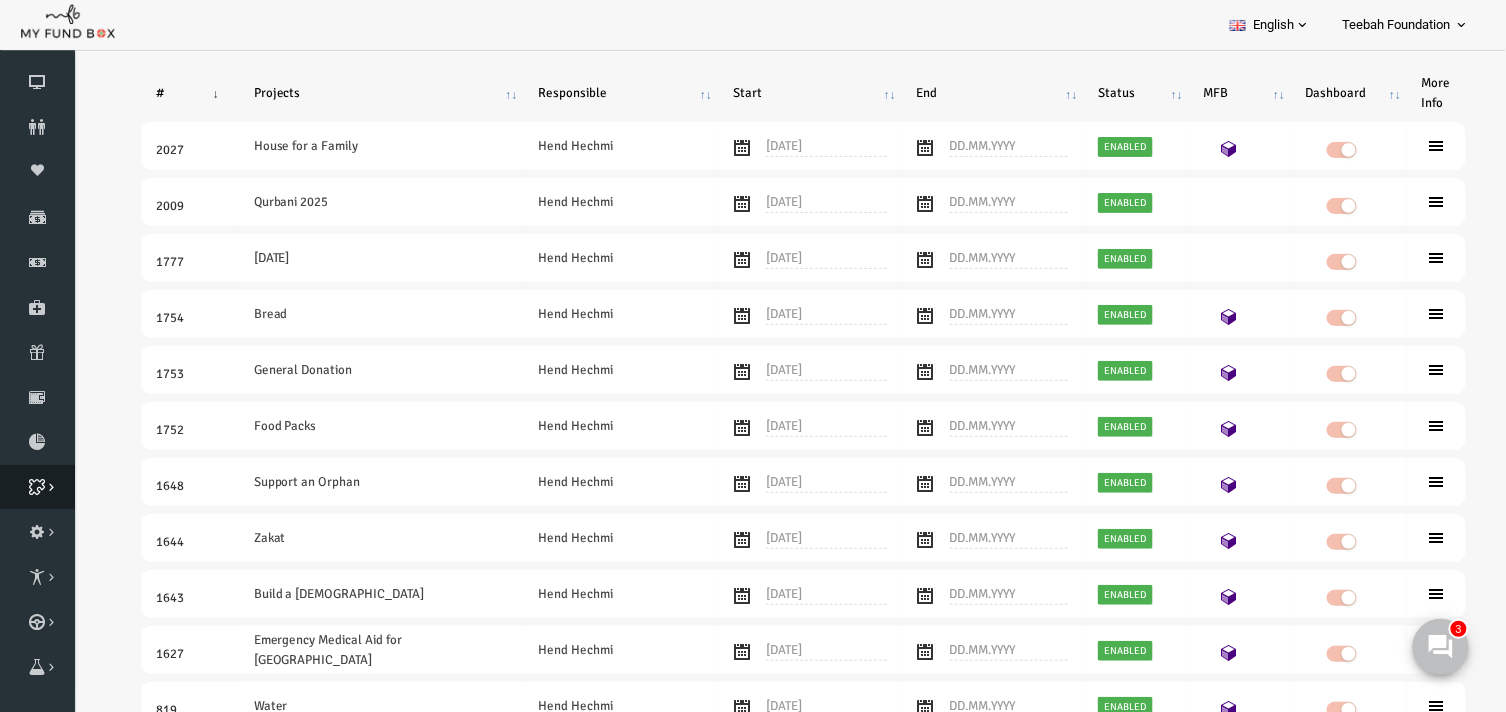 scroll, scrollTop: 0, scrollLeft: 0, axis: both 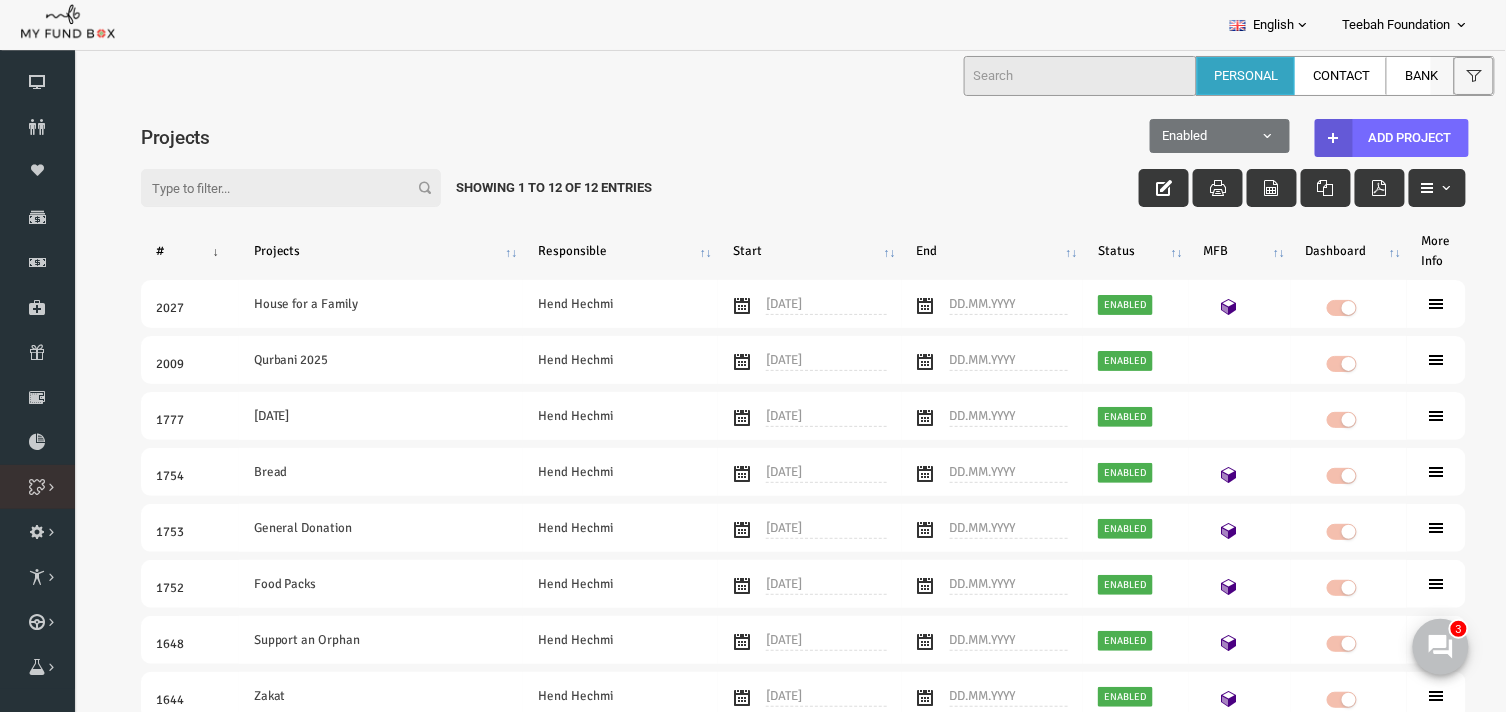 click at bounding box center [0, 0] 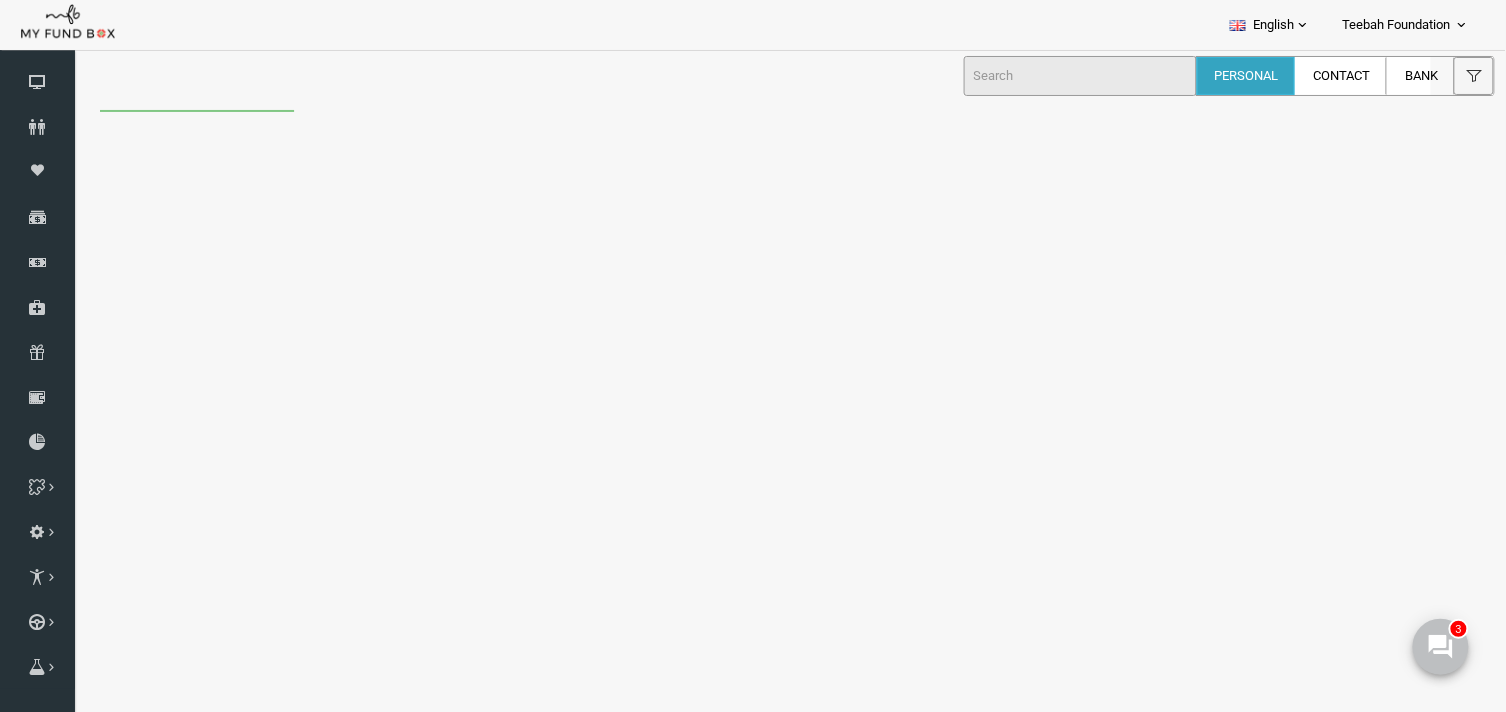 scroll, scrollTop: 0, scrollLeft: 0, axis: both 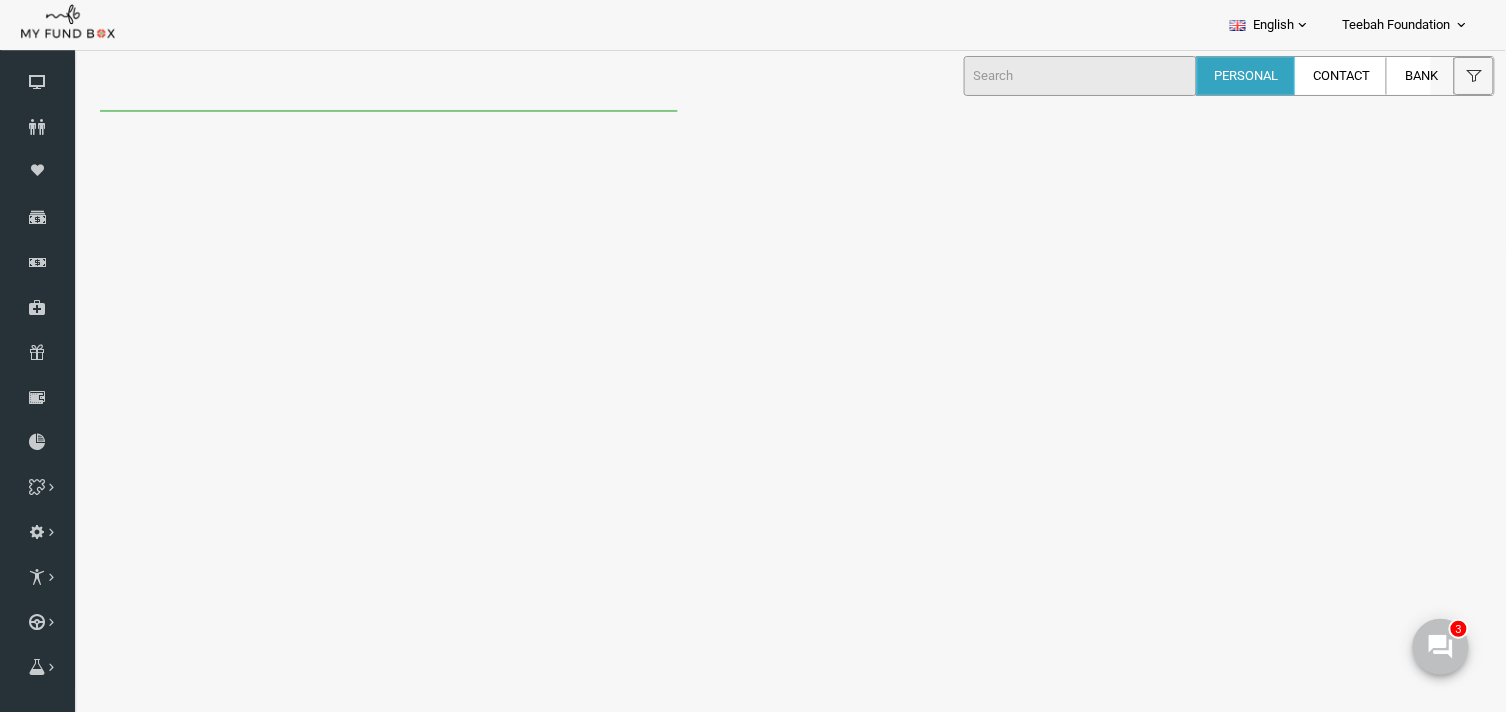 select on "100" 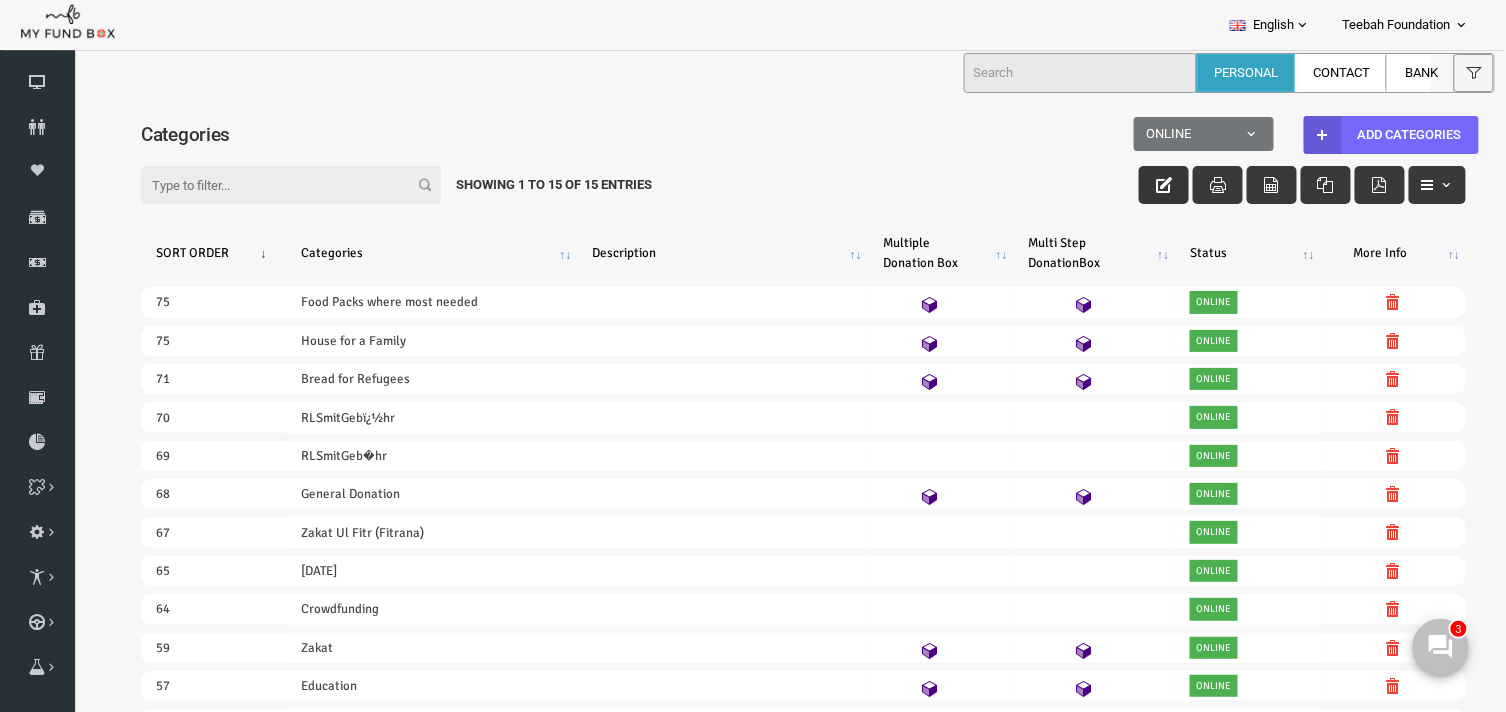 scroll, scrollTop: 0, scrollLeft: 0, axis: both 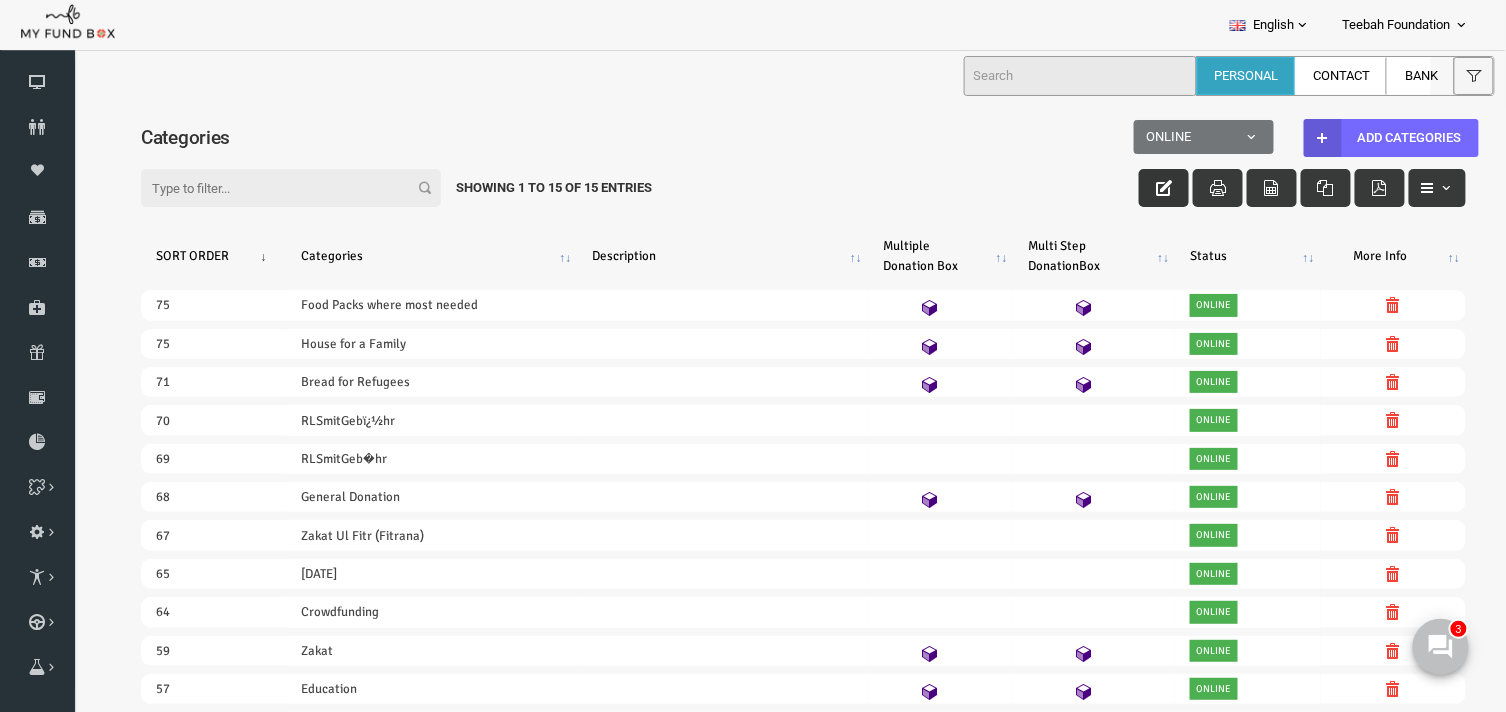 click at bounding box center (1135, 187) 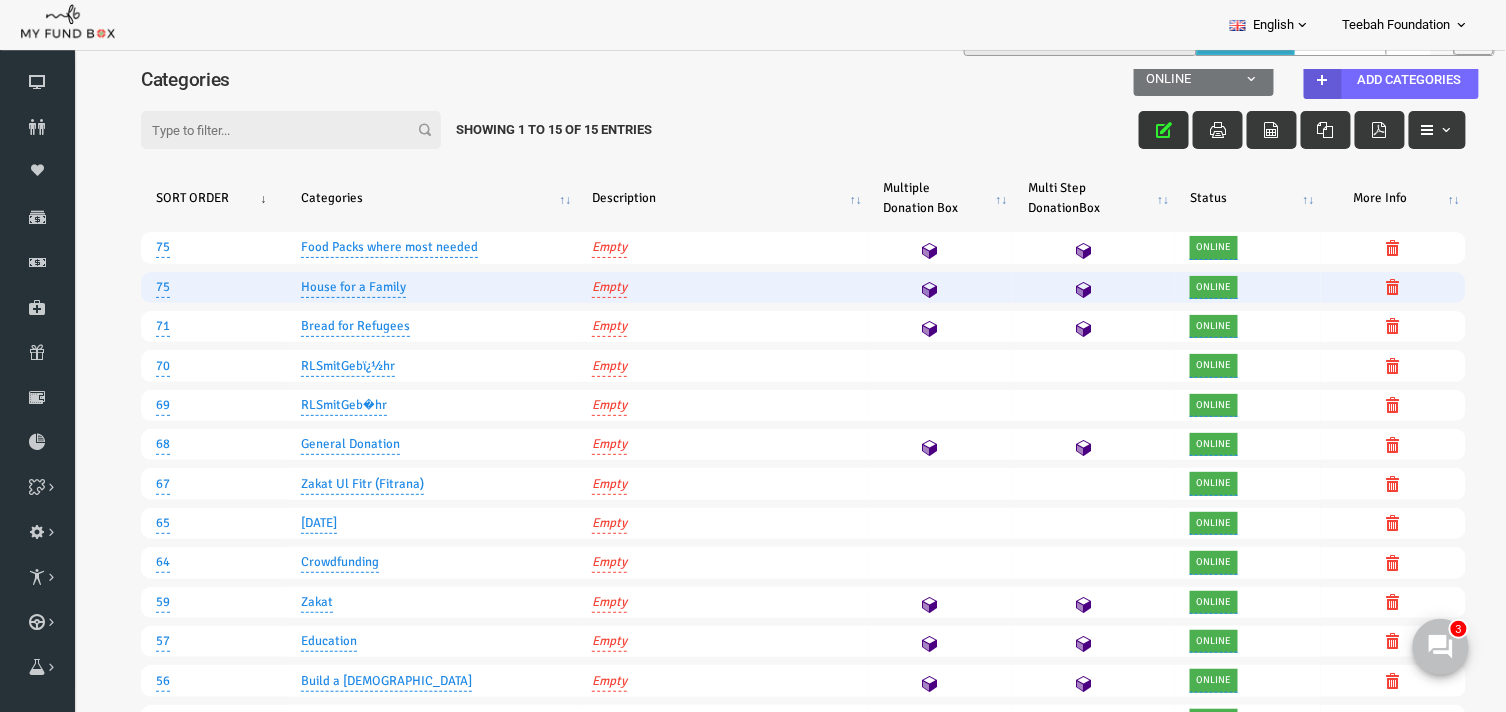 scroll, scrollTop: 111, scrollLeft: 0, axis: vertical 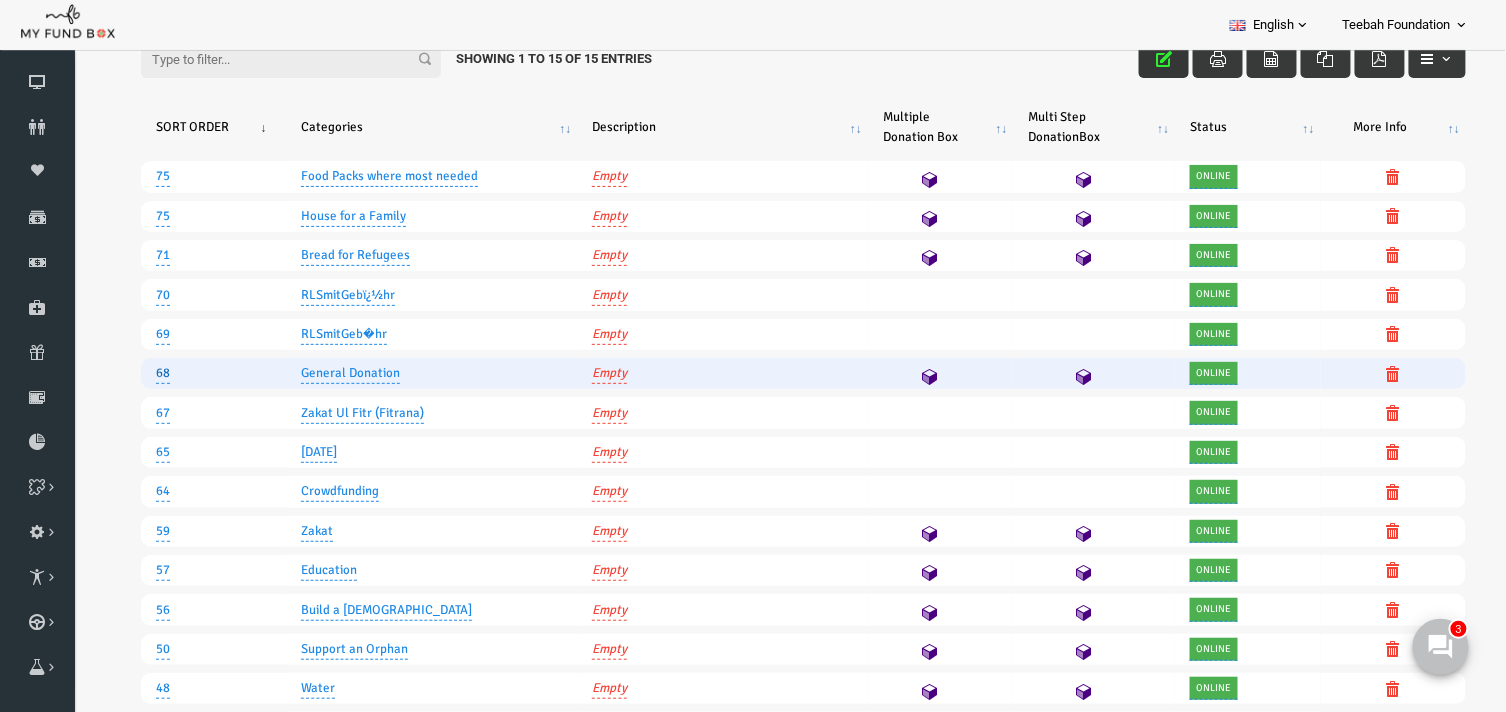click on "68" at bounding box center (134, 373) 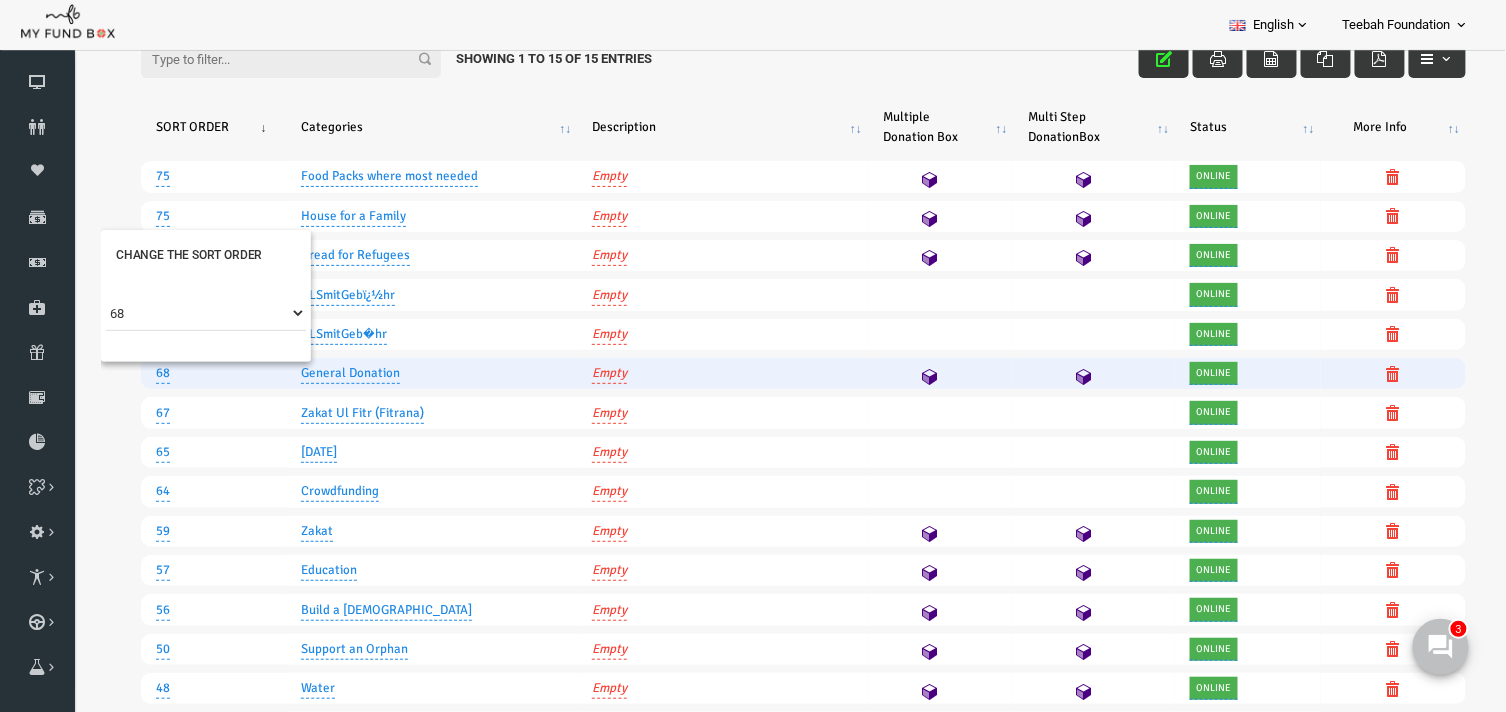click on "75 75 71 70 69 68 67 65 64 59 57 56 50 48 29" at bounding box center (177, 313) 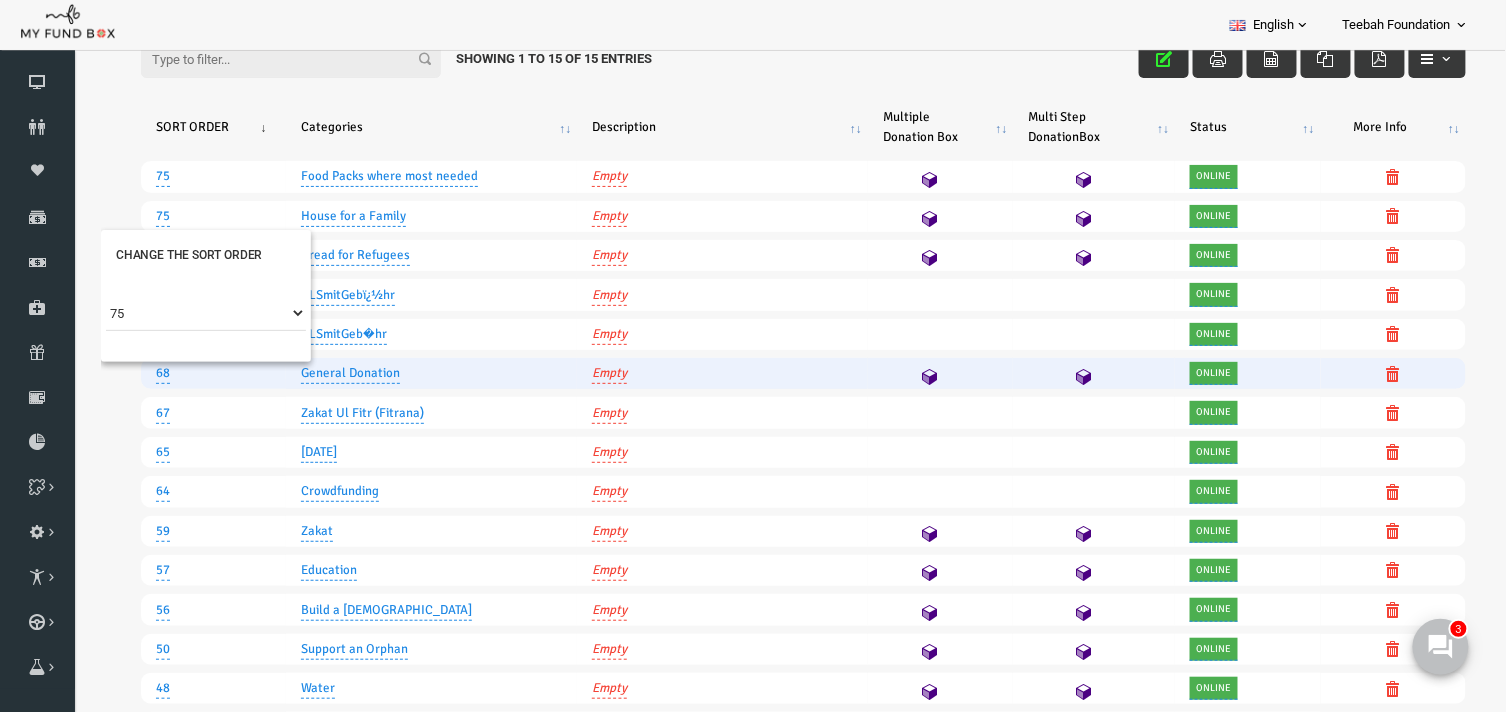 click on "75 75 71 70 69 68 67 65 64 59 57 56 50 48 29" at bounding box center [177, 313] 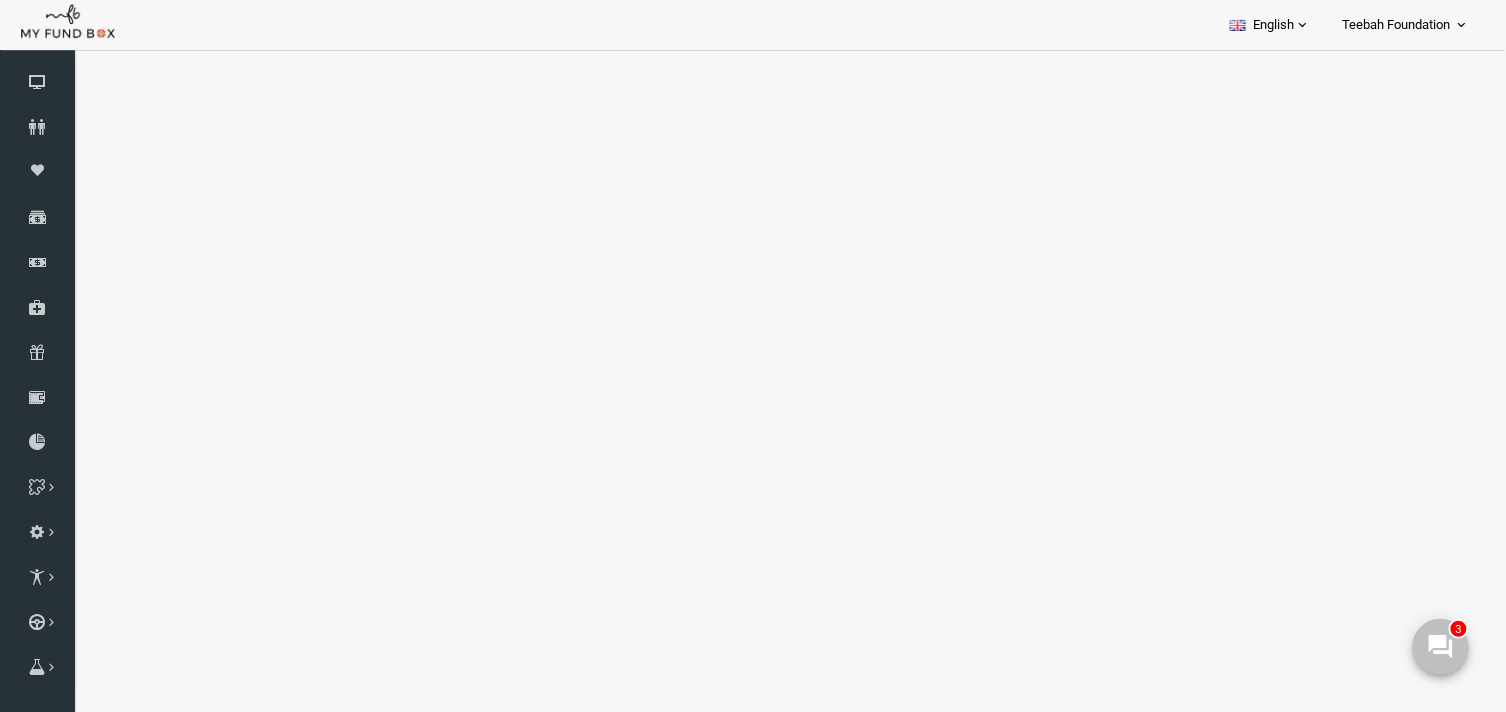 select on "100" 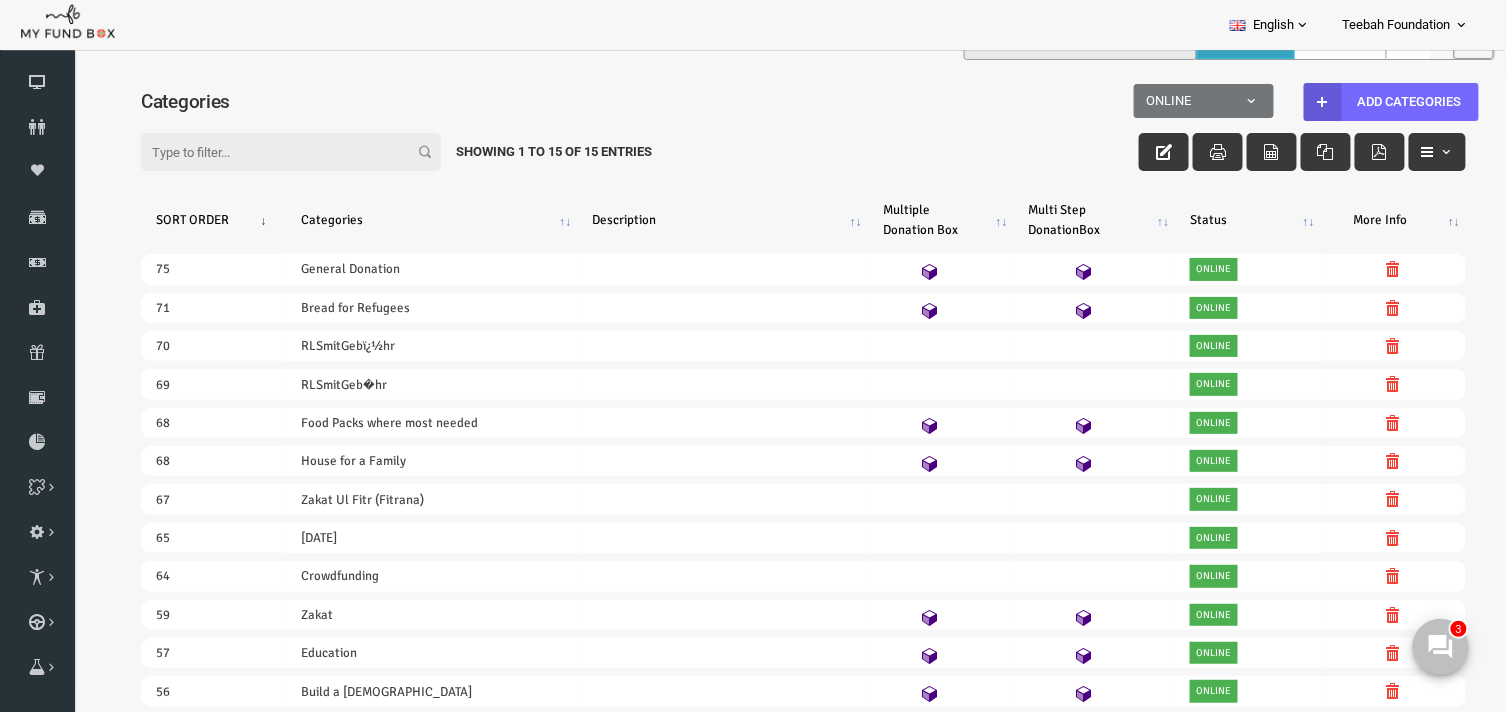 scroll, scrollTop: 0, scrollLeft: 0, axis: both 